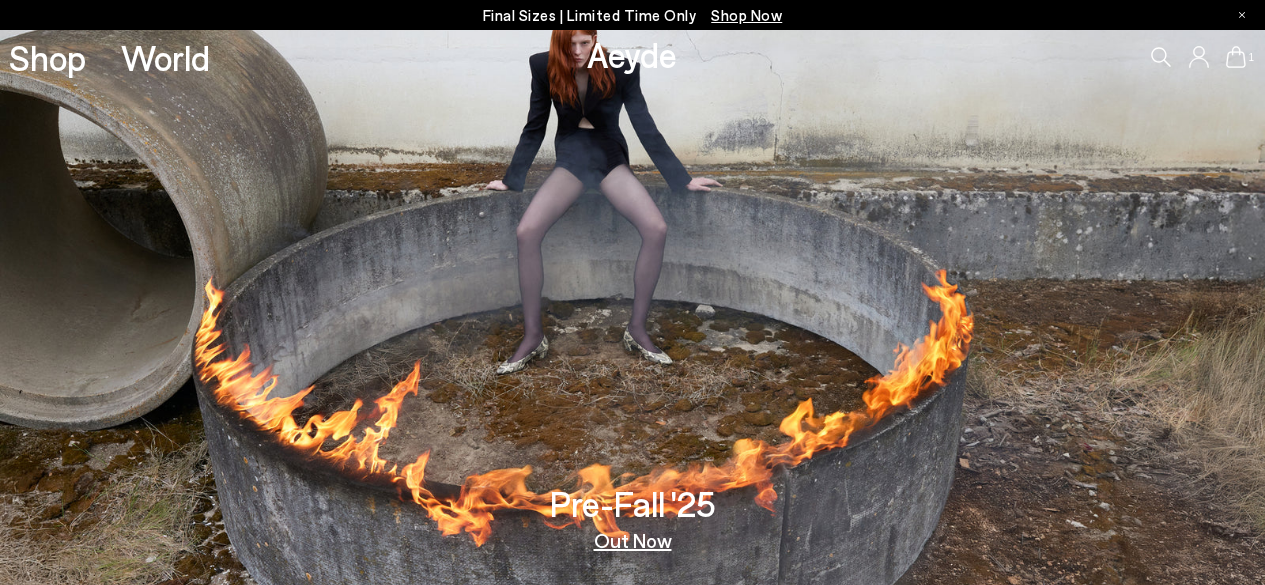 scroll, scrollTop: 0, scrollLeft: 0, axis: both 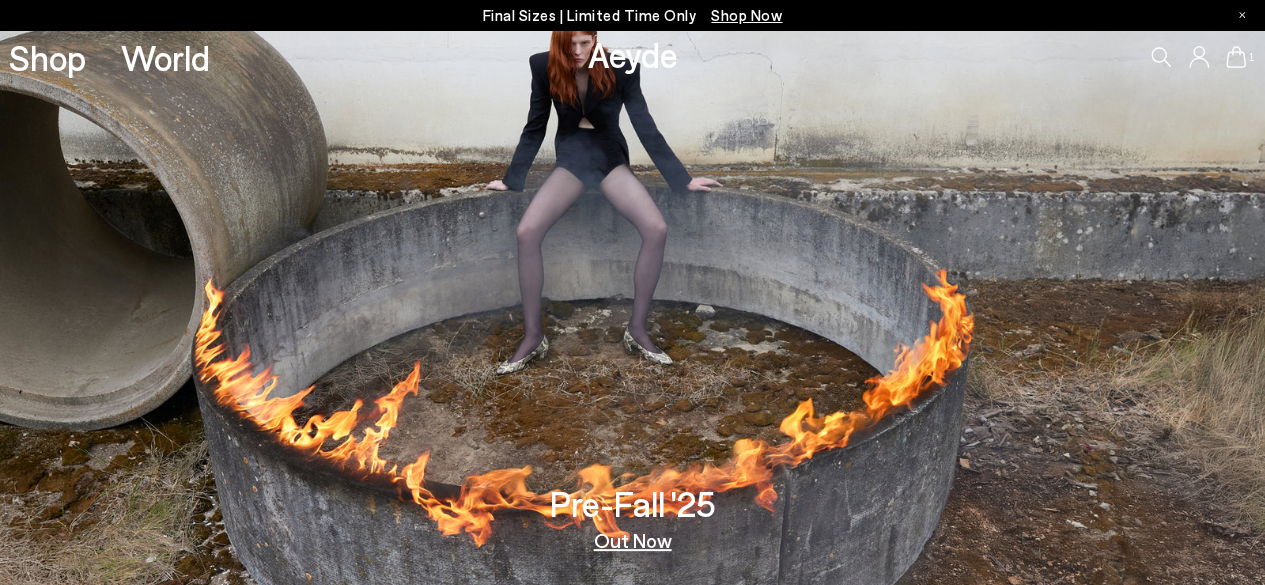 click on "Out Now" at bounding box center (633, 540) 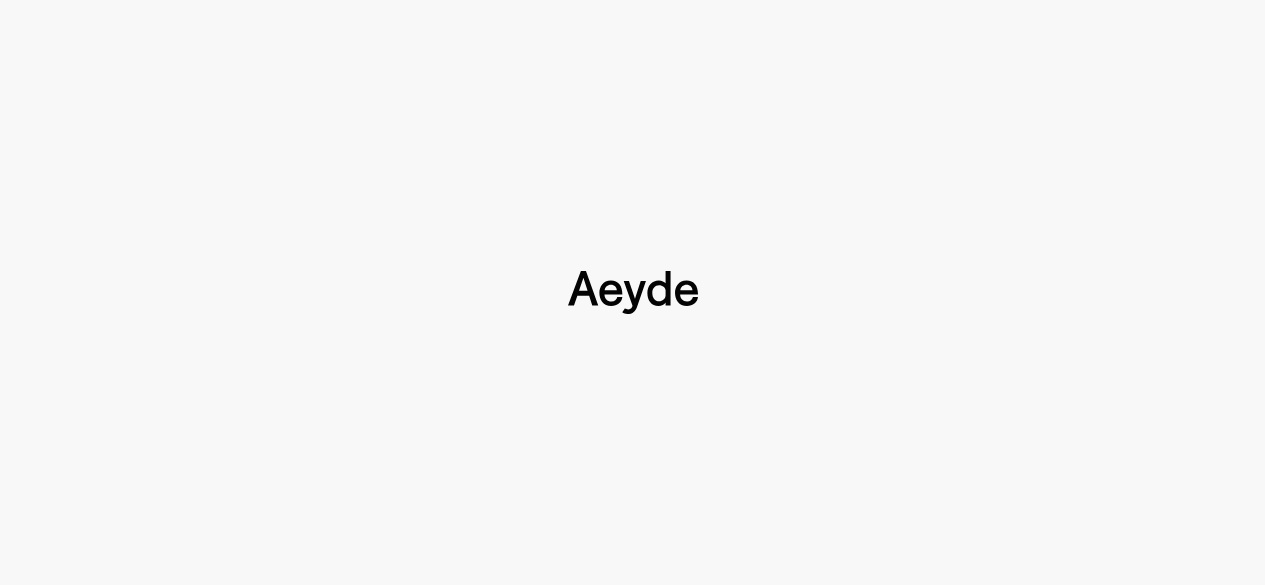 scroll, scrollTop: 0, scrollLeft: 0, axis: both 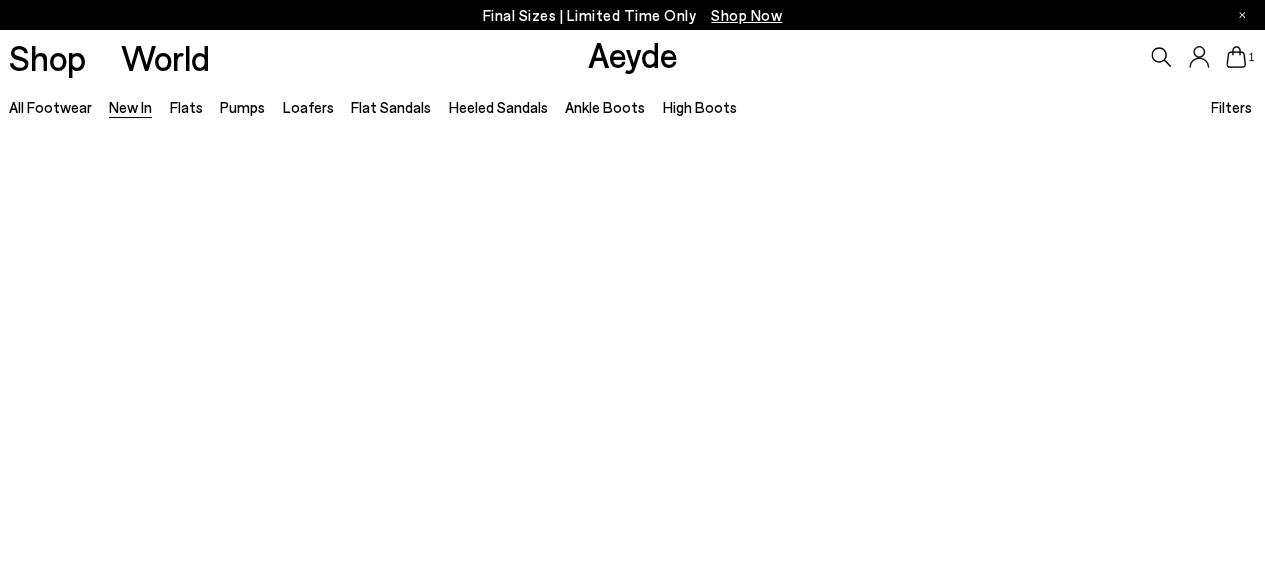 type 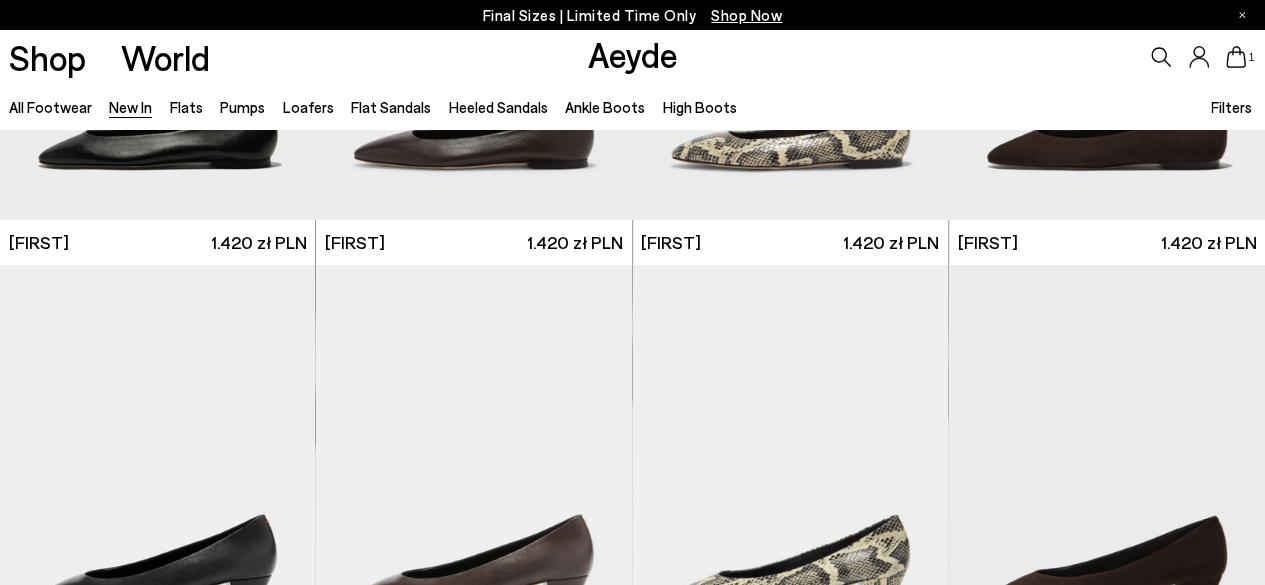 scroll, scrollTop: 373, scrollLeft: 0, axis: vertical 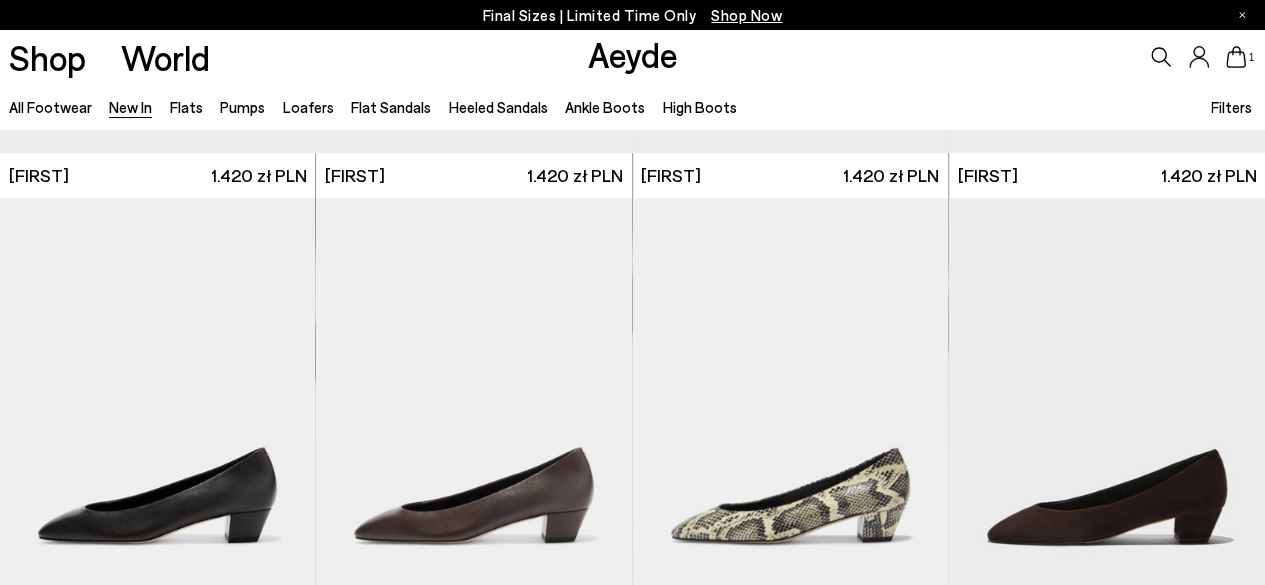 click 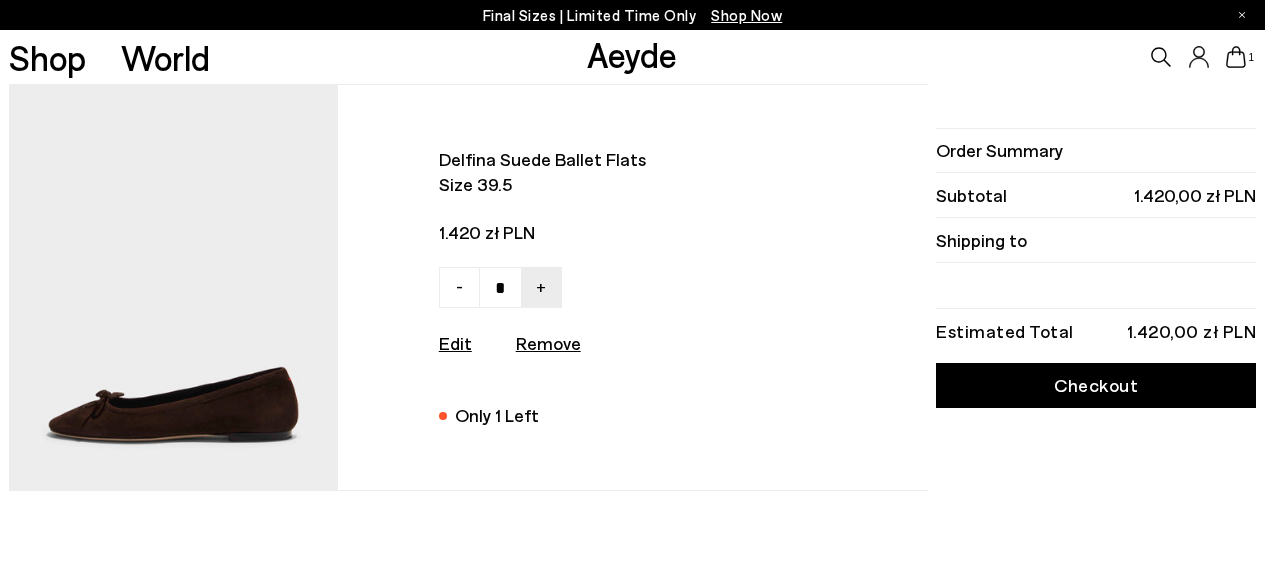 scroll, scrollTop: 0, scrollLeft: 0, axis: both 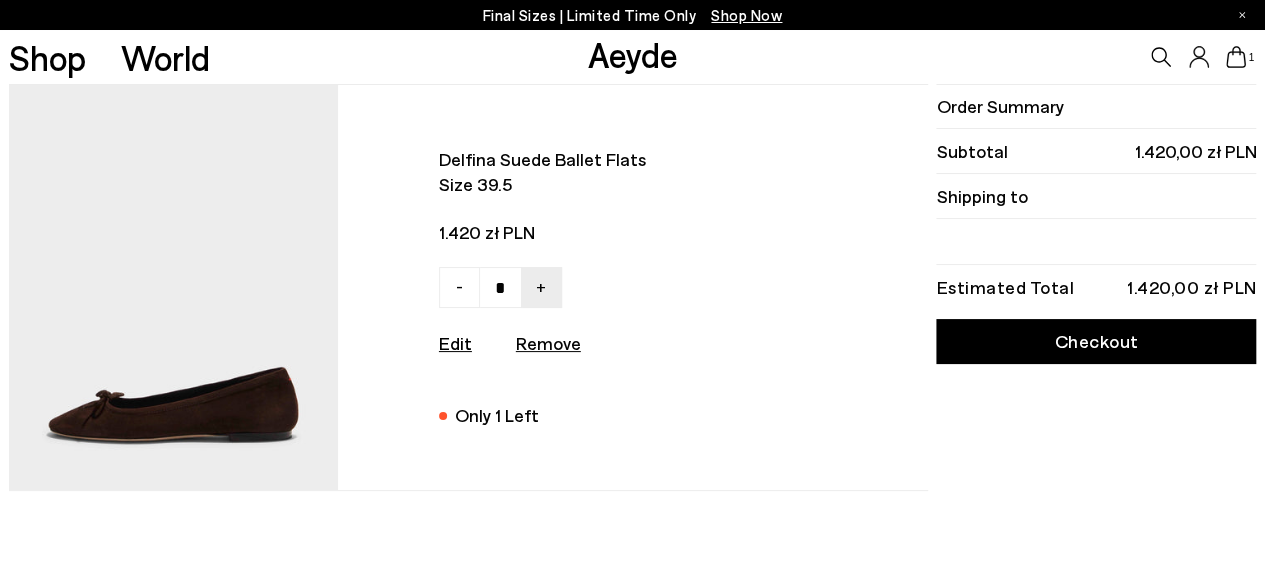 click at bounding box center [173, 287] 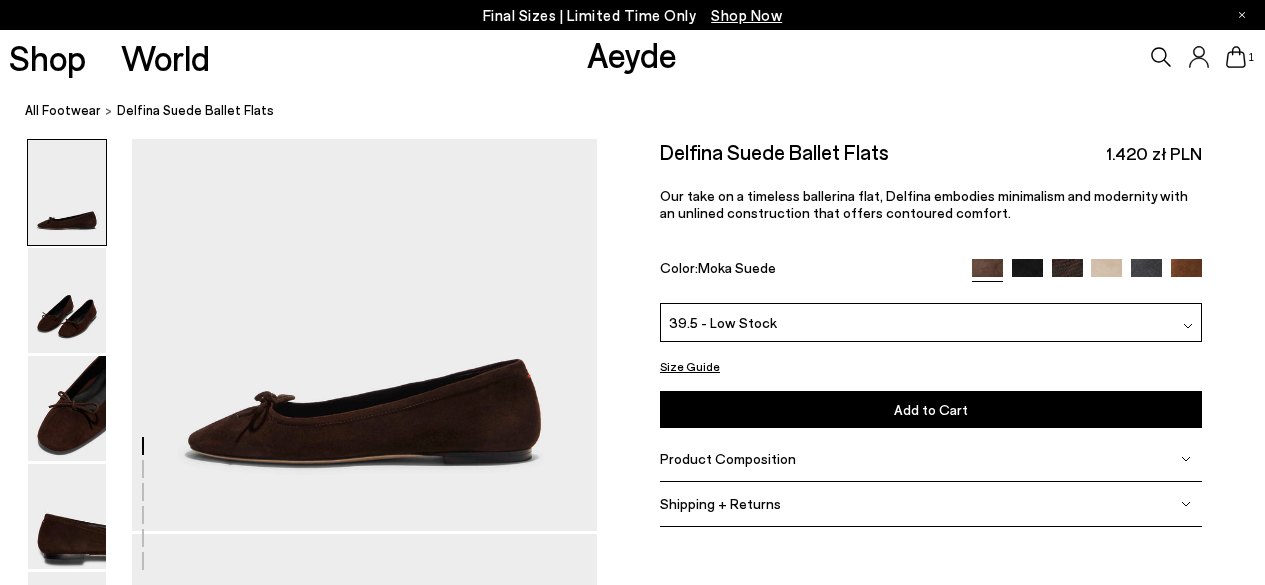 scroll, scrollTop: 0, scrollLeft: 0, axis: both 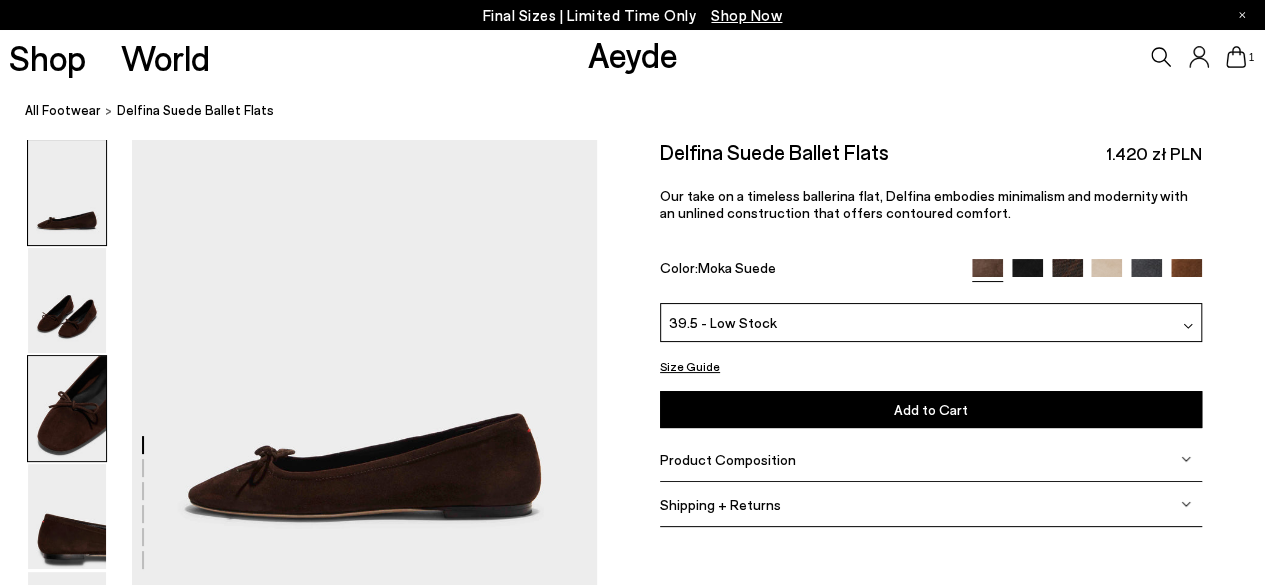 click at bounding box center (67, 408) 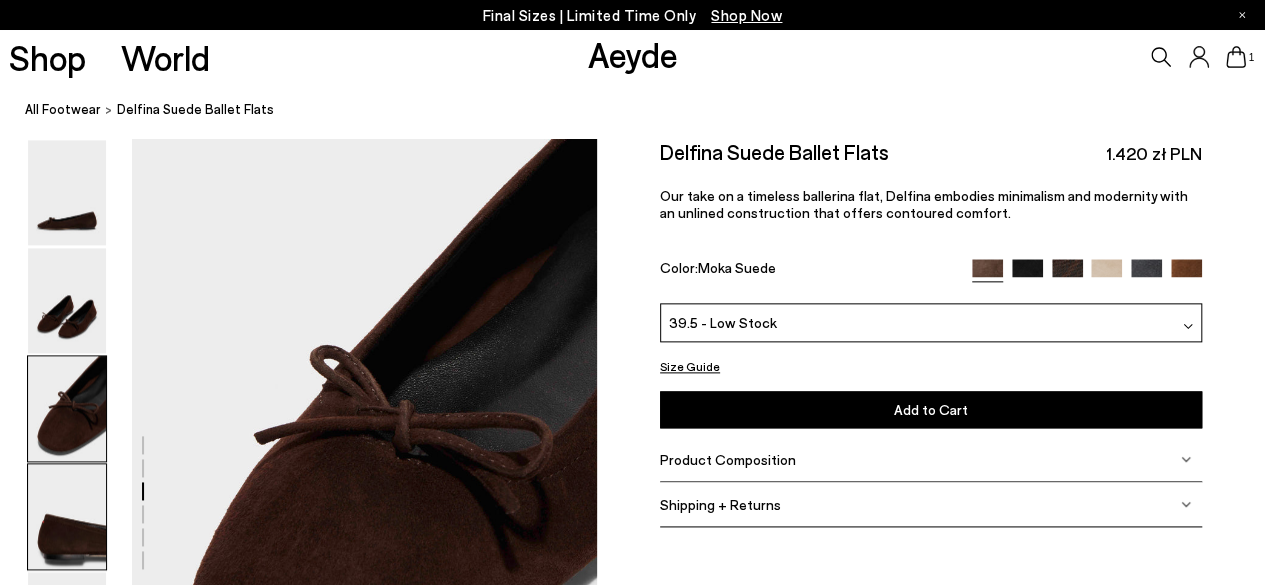 click at bounding box center (67, 516) 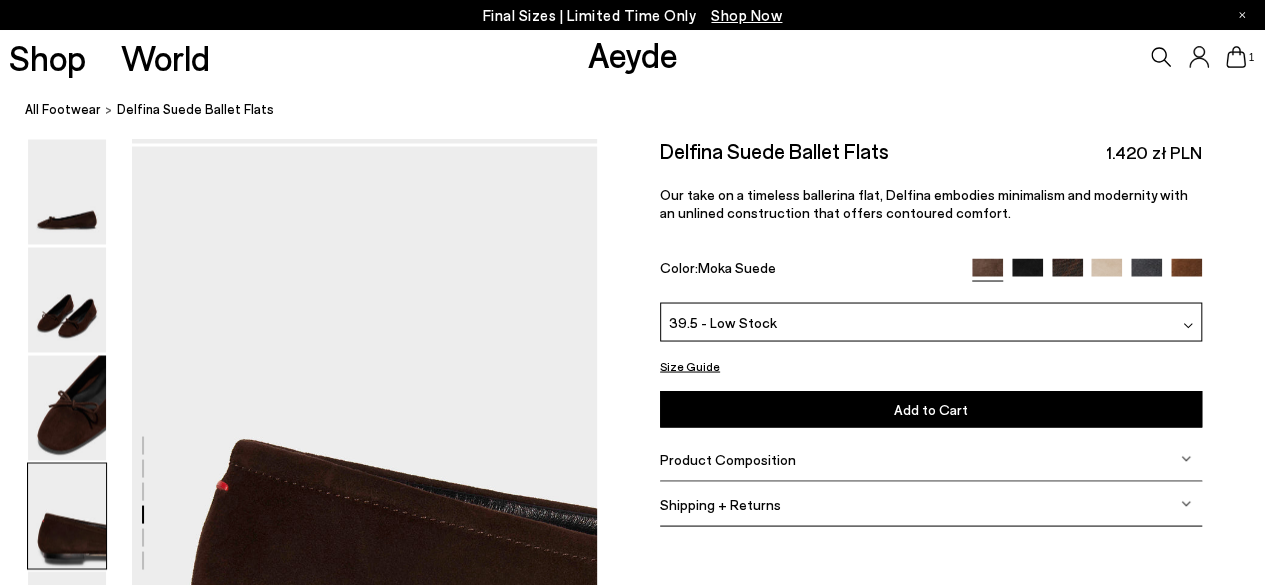 scroll, scrollTop: 1696, scrollLeft: 0, axis: vertical 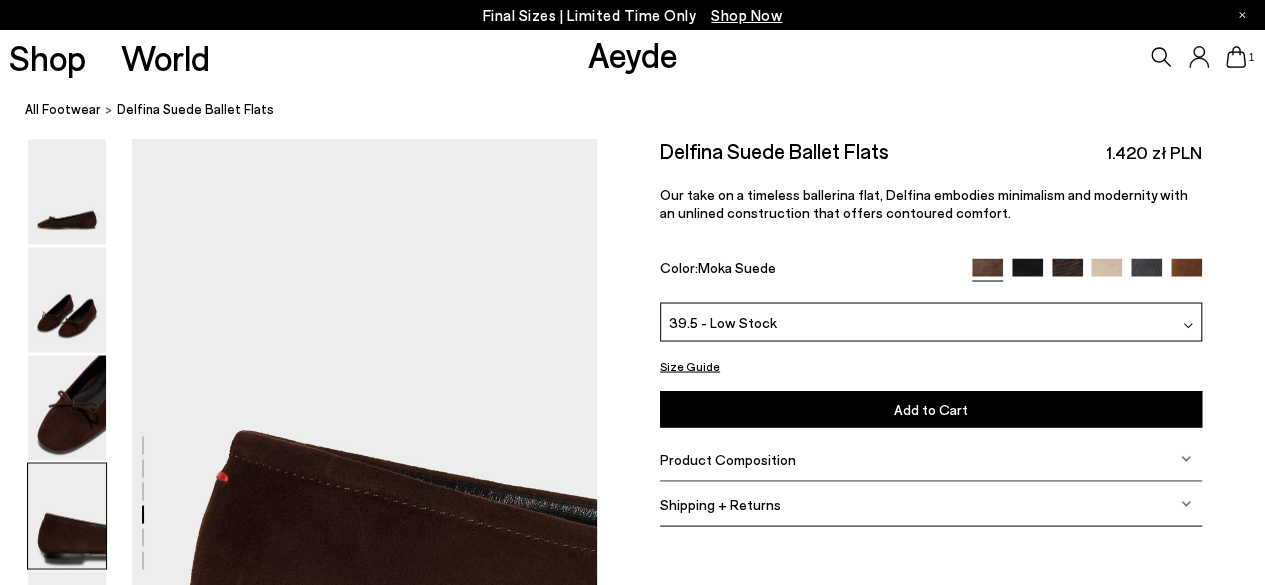 click at bounding box center (1027, 274) 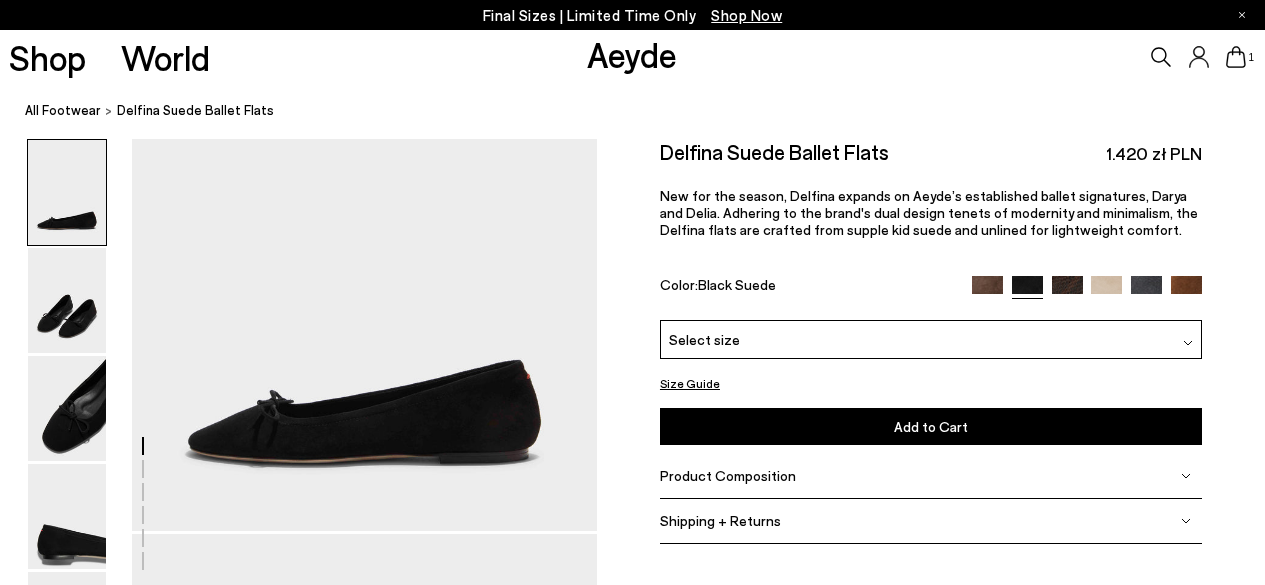 scroll, scrollTop: 0, scrollLeft: 0, axis: both 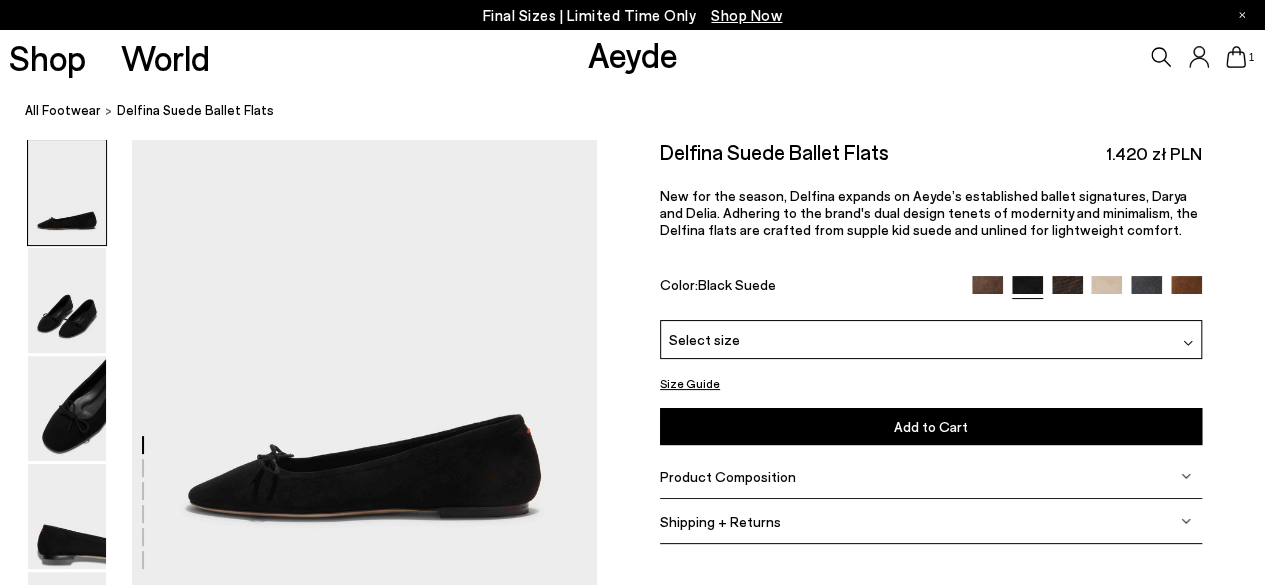 click on "Select size" at bounding box center [931, 339] 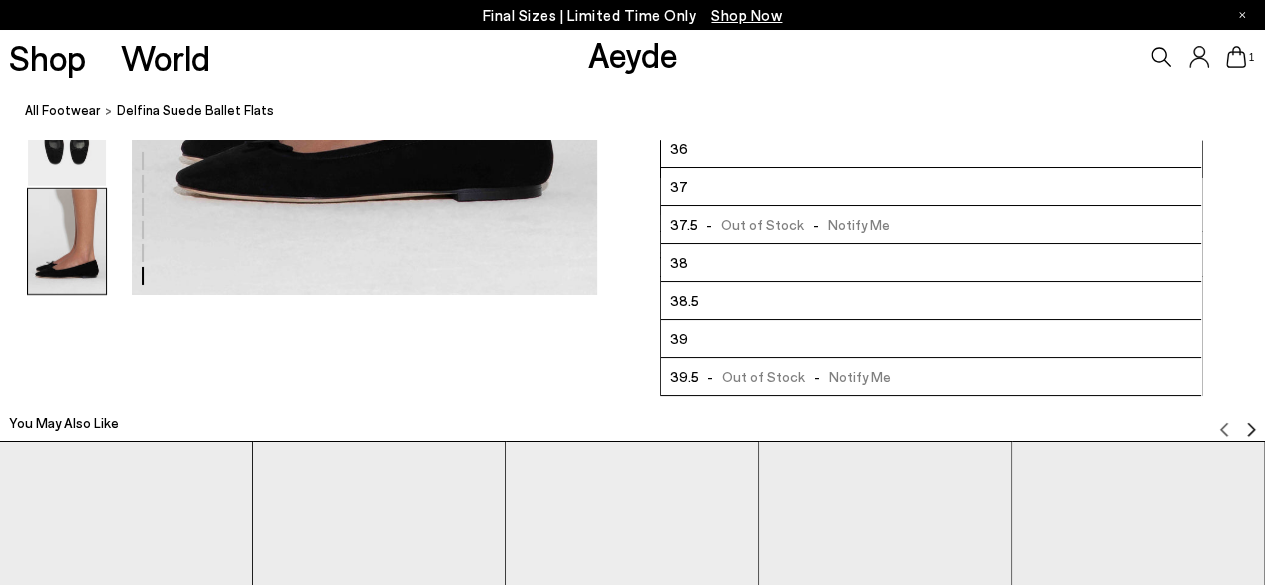 scroll, scrollTop: 3400, scrollLeft: 0, axis: vertical 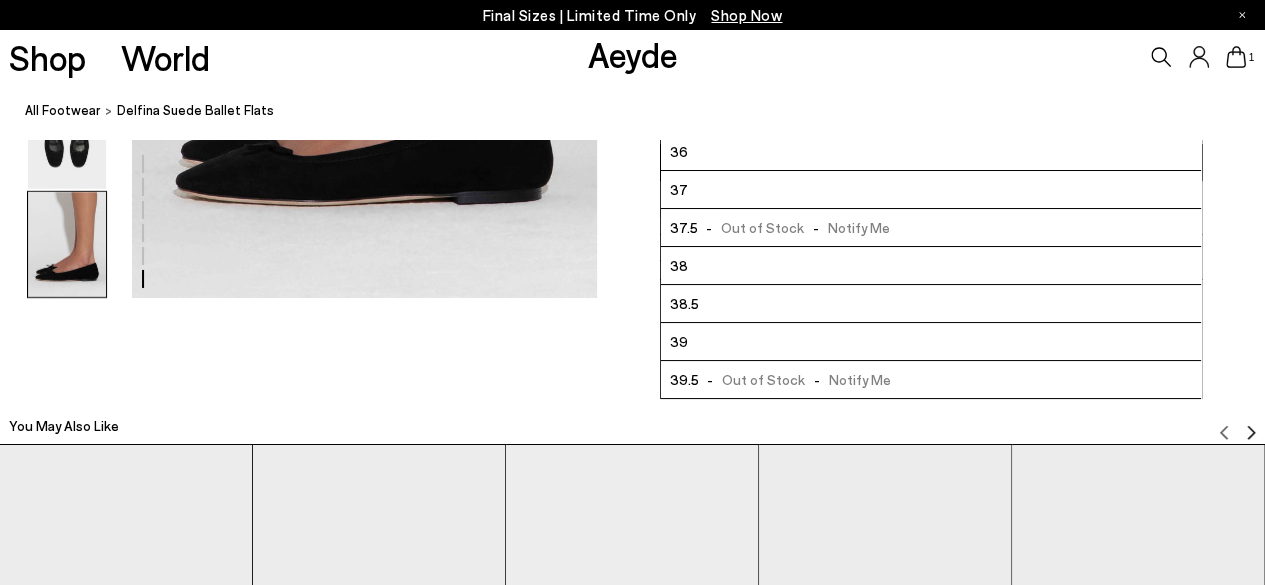click at bounding box center [67, 244] 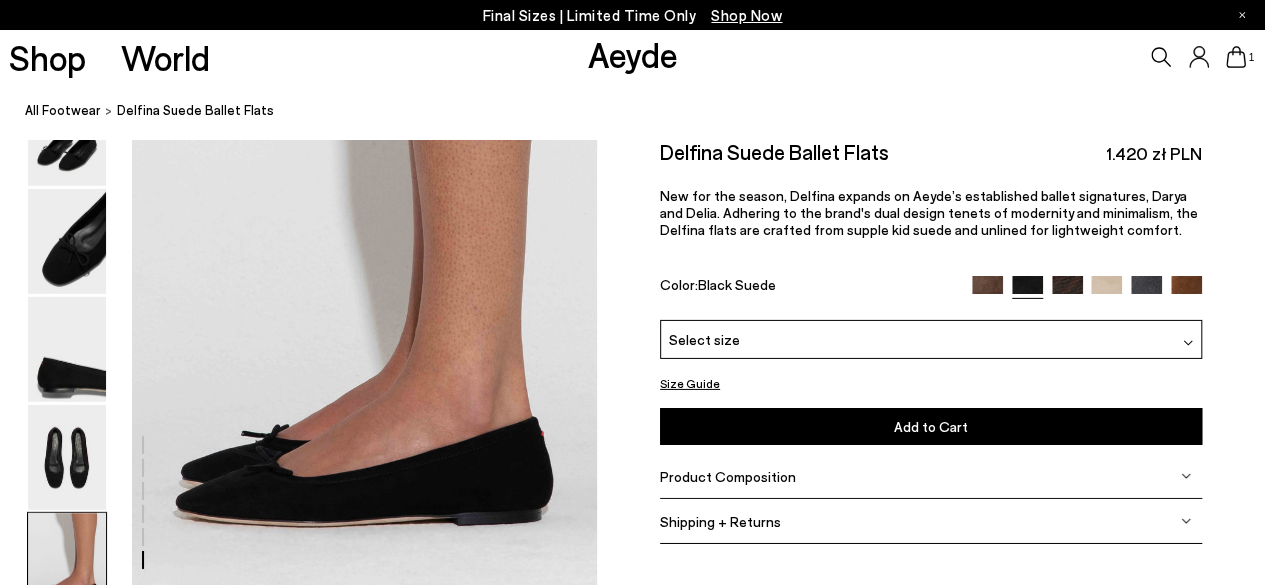 scroll, scrollTop: 3078, scrollLeft: 0, axis: vertical 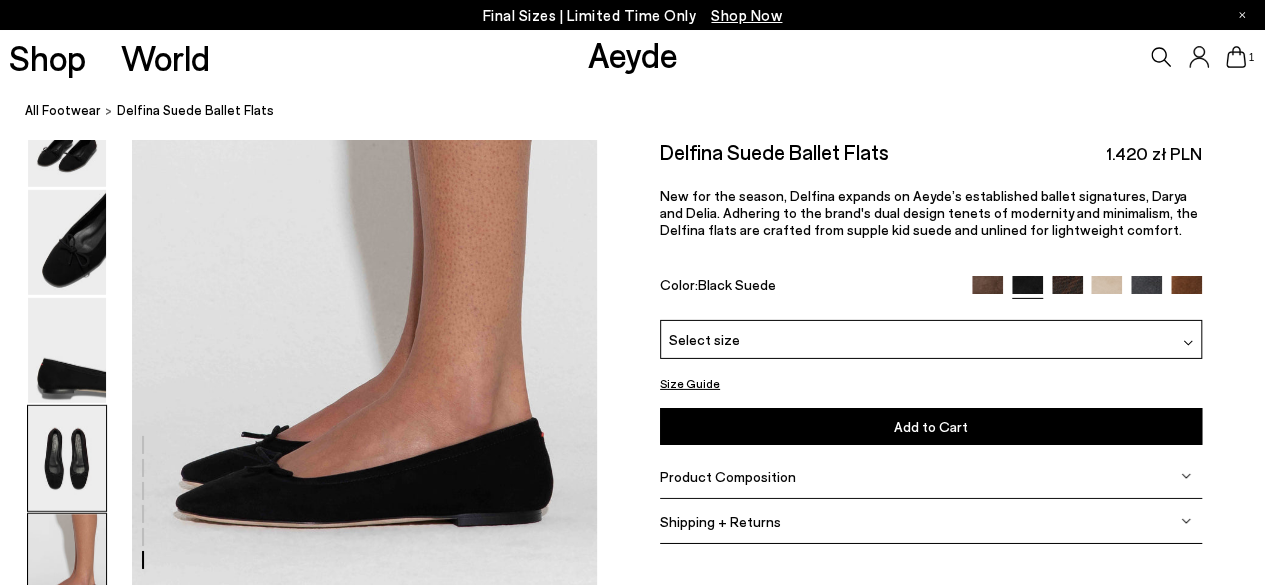 click at bounding box center (67, 458) 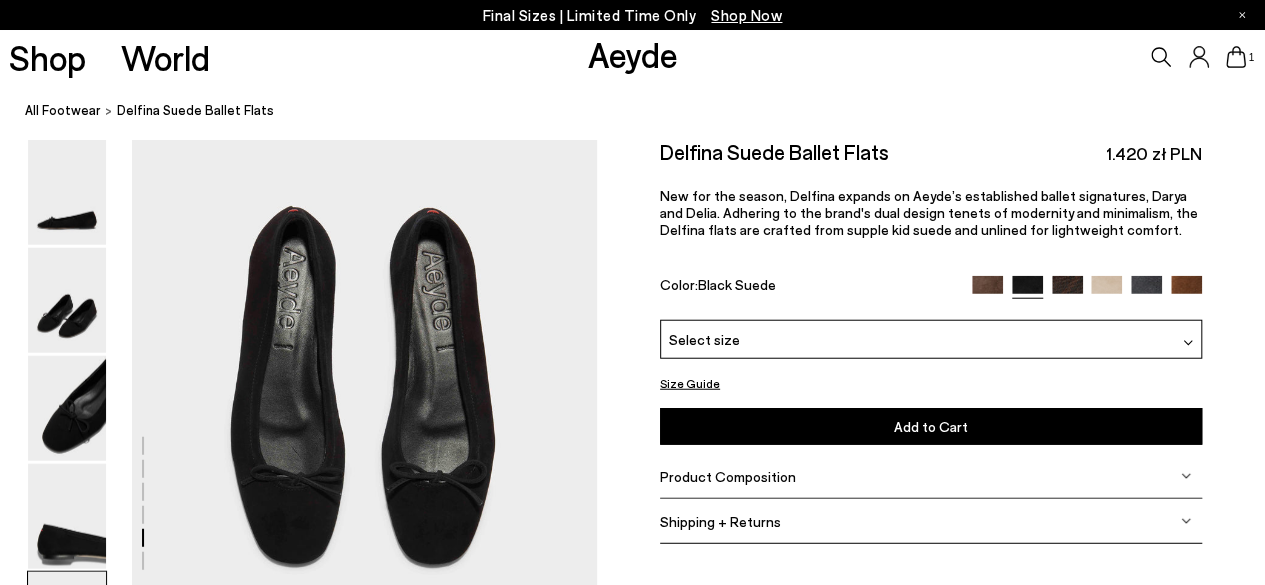 scroll, scrollTop: 2318, scrollLeft: 0, axis: vertical 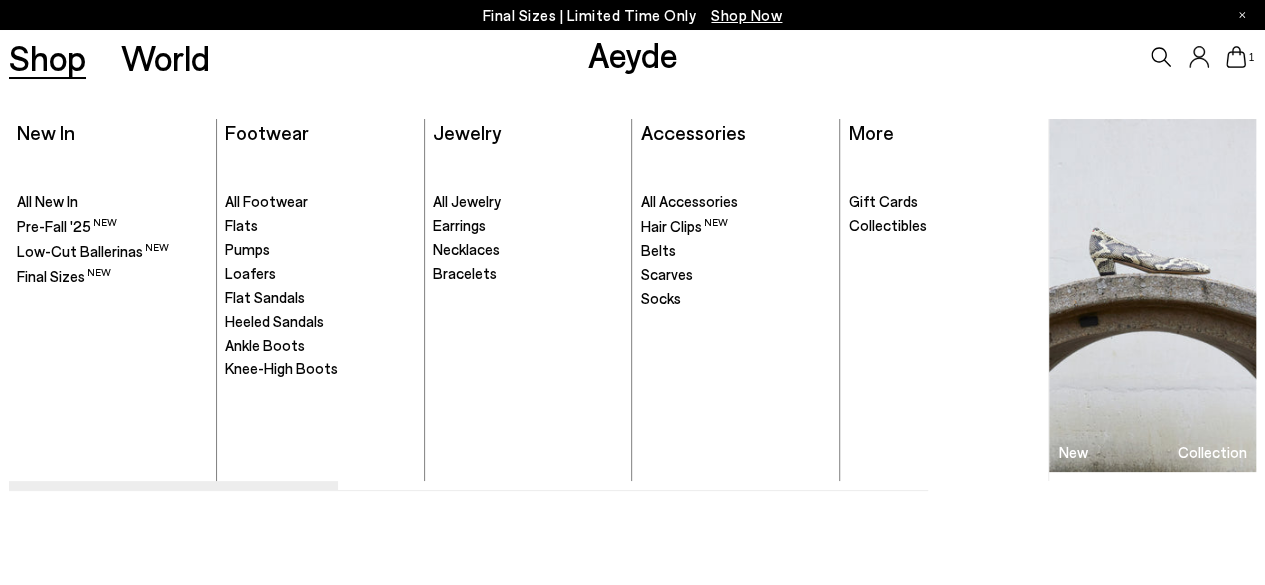 click on "Shop" at bounding box center (47, 57) 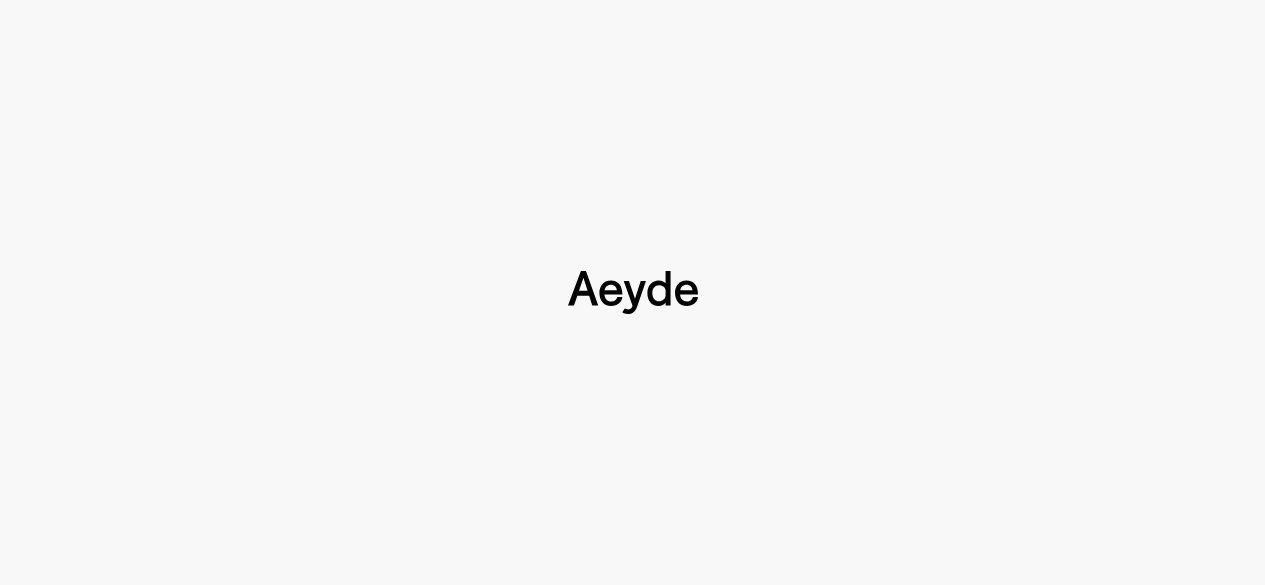 type 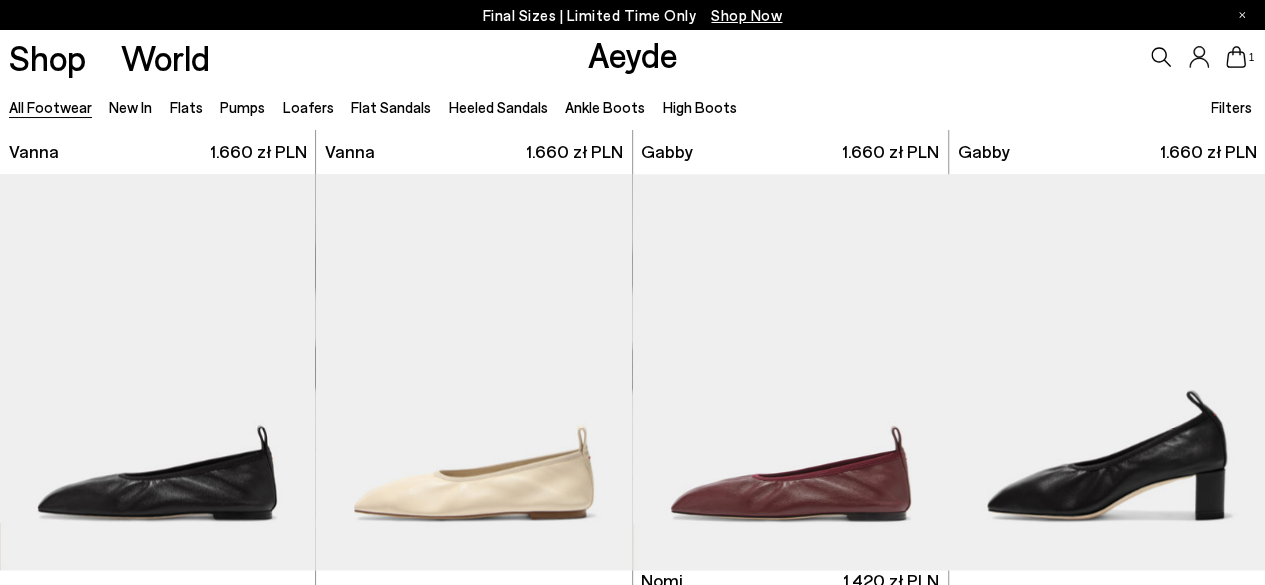 scroll, scrollTop: 1320, scrollLeft: 0, axis: vertical 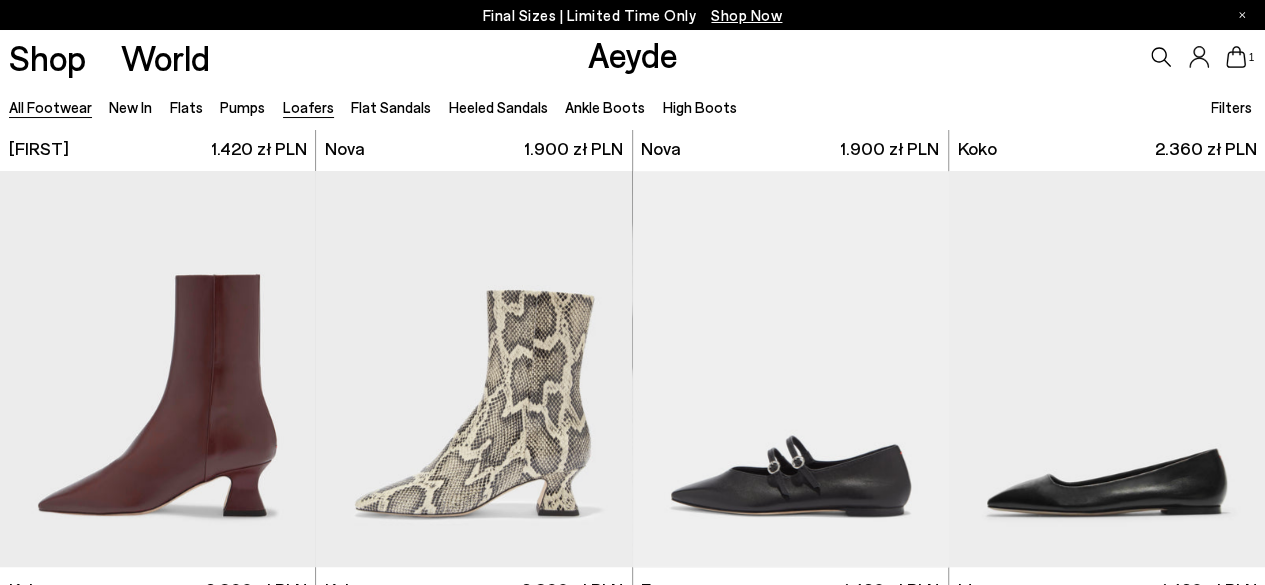click on "Loafers" at bounding box center [308, 107] 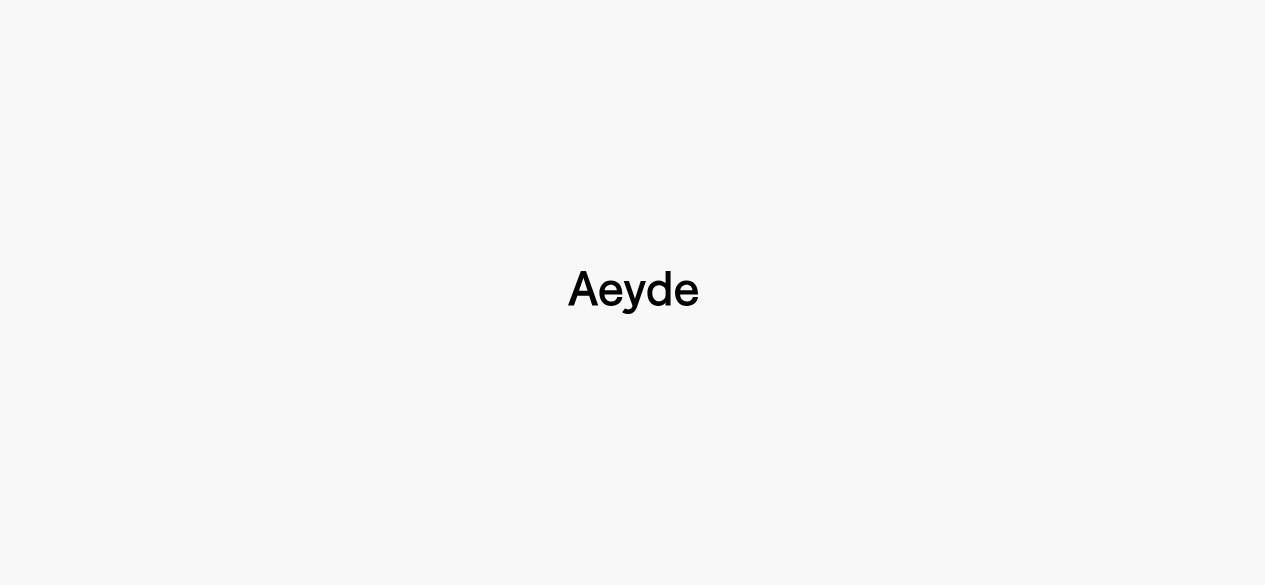 type 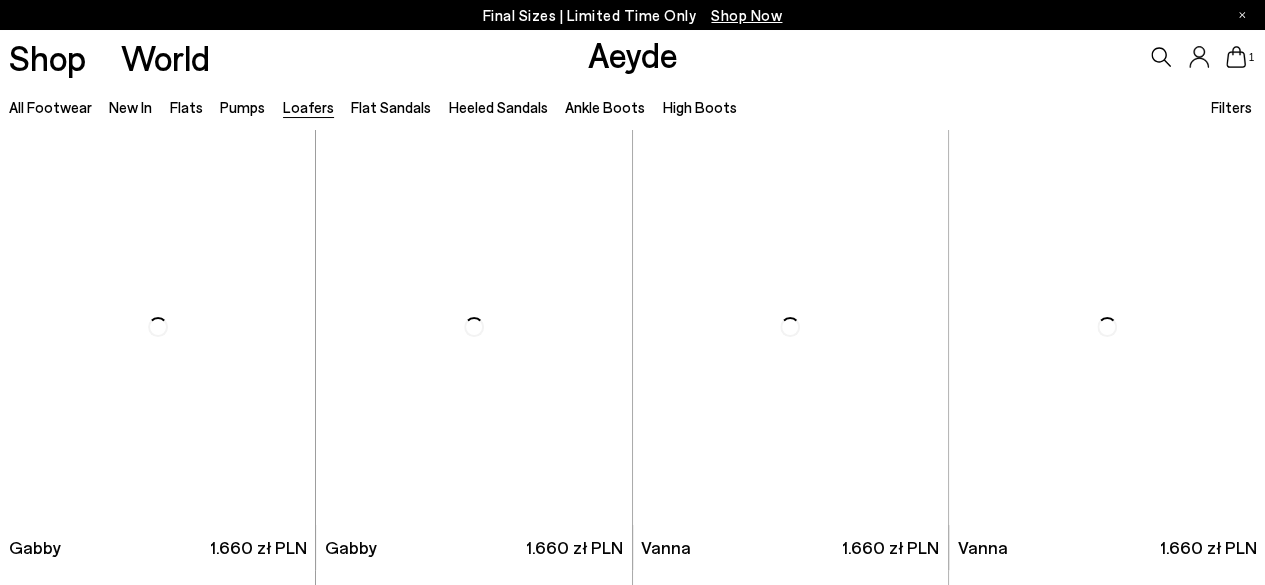 scroll, scrollTop: 0, scrollLeft: 0, axis: both 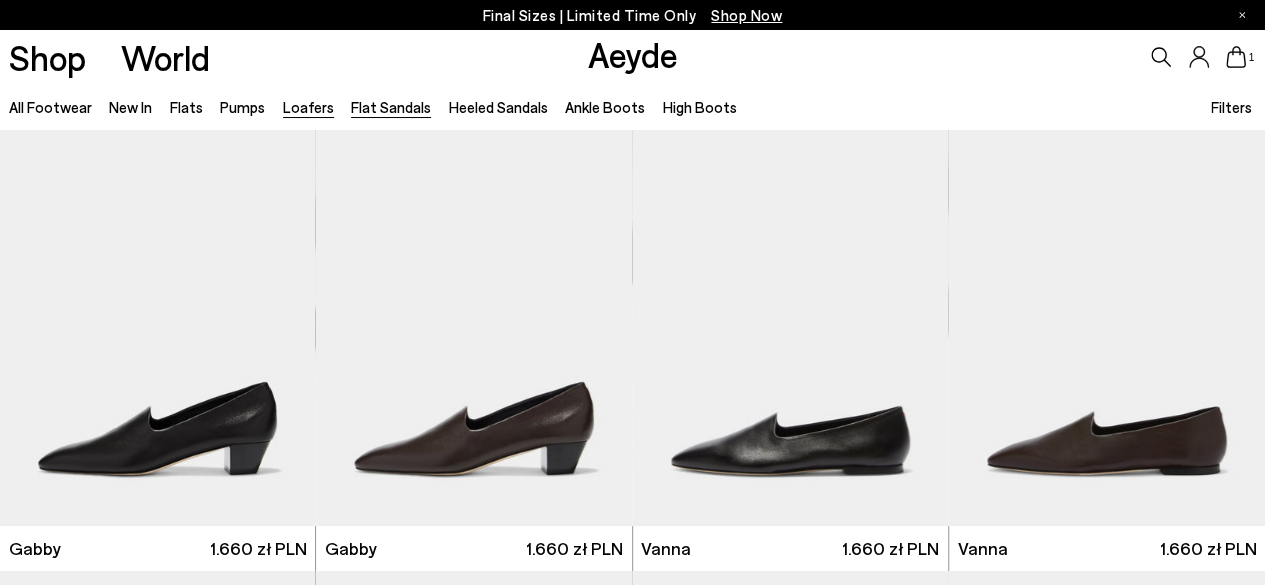 click on "Flat Sandals" at bounding box center [391, 107] 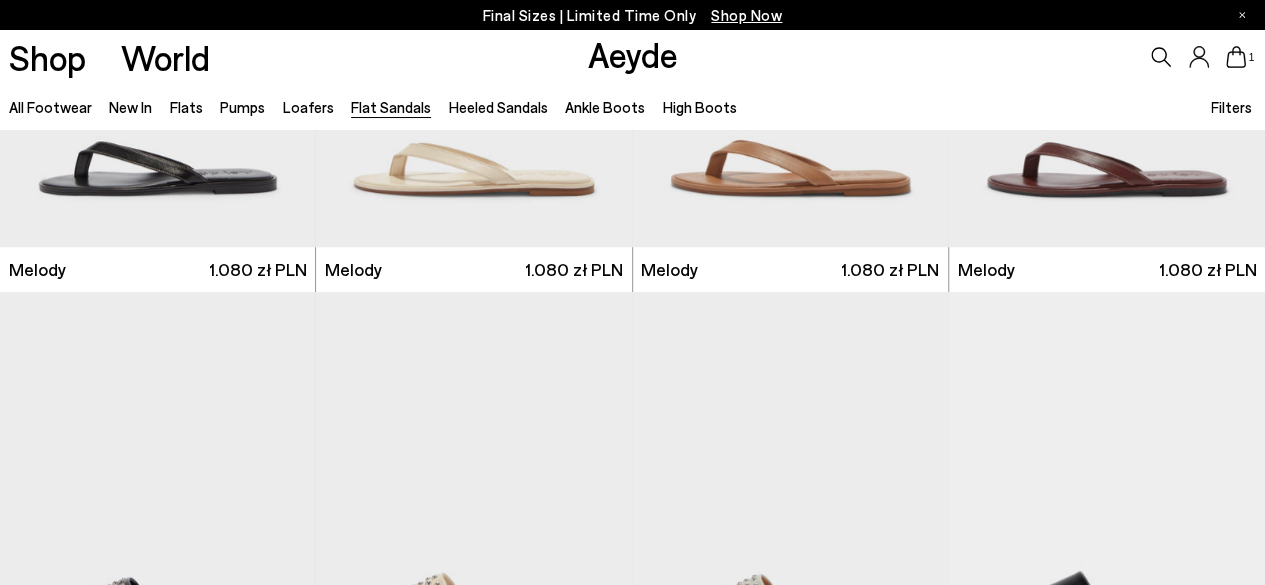 scroll, scrollTop: 760, scrollLeft: 0, axis: vertical 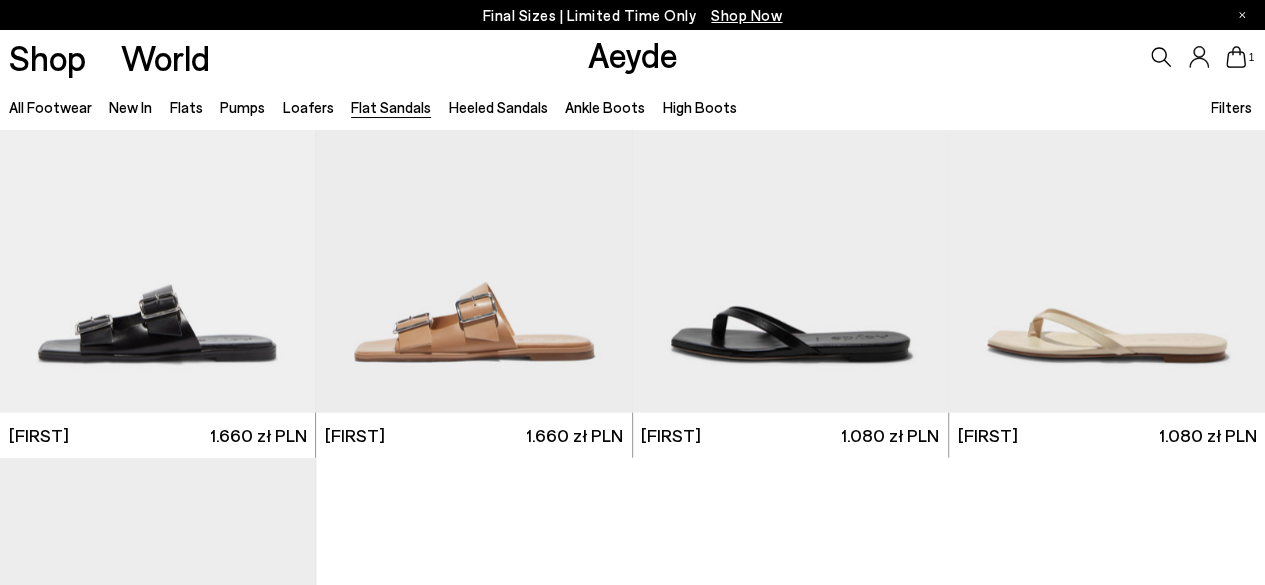 click 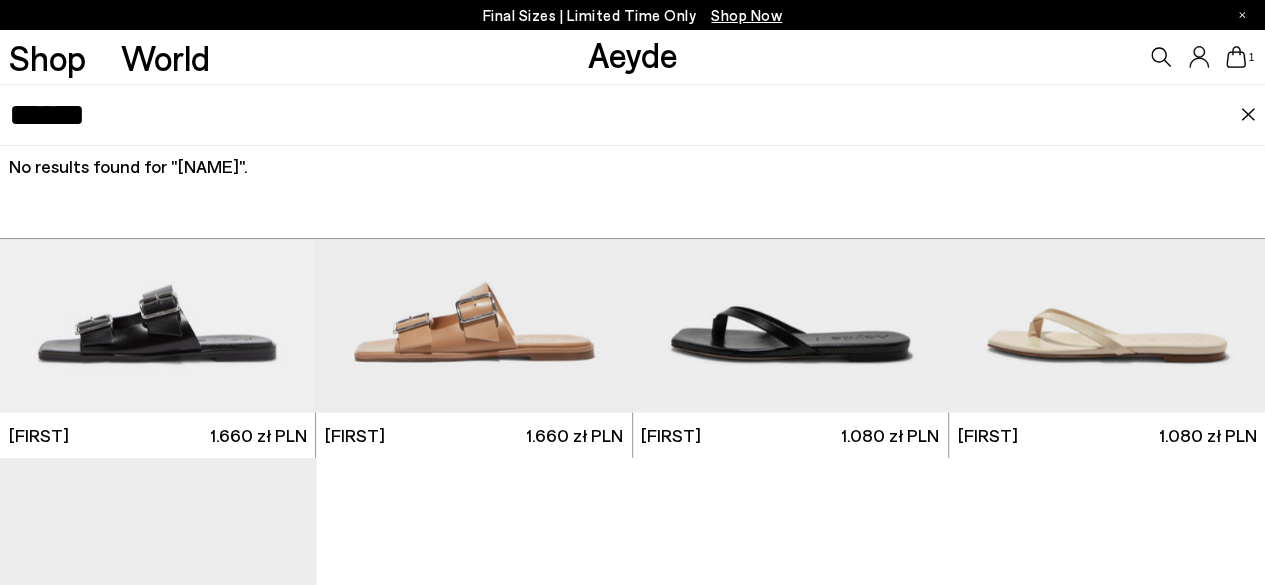 type on "******" 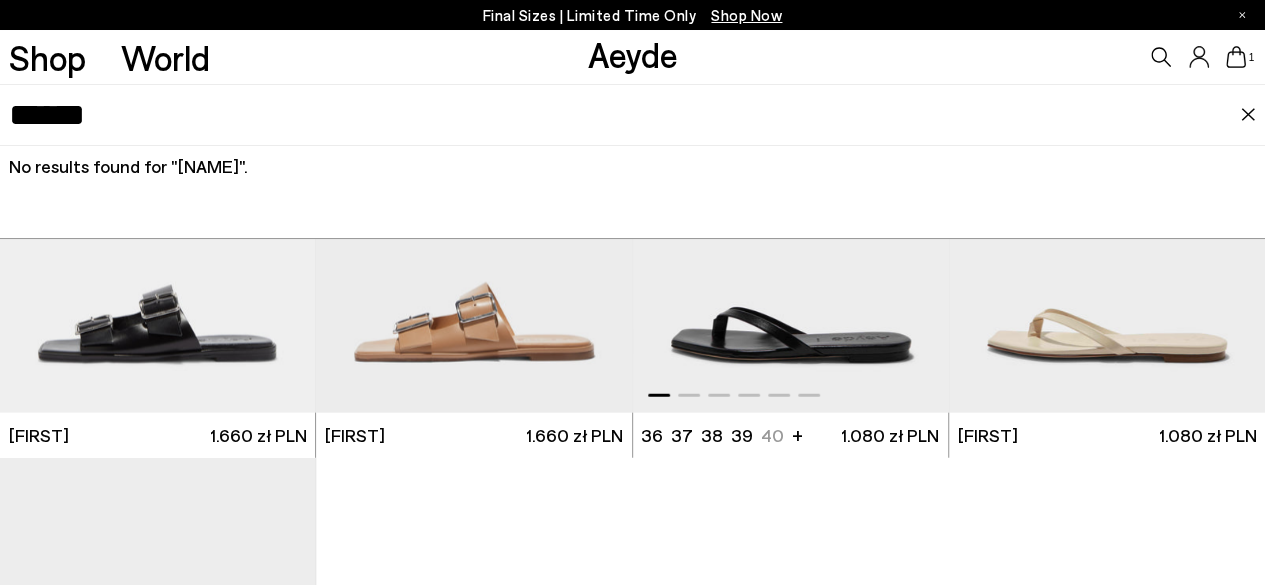 click at bounding box center (791, 215) 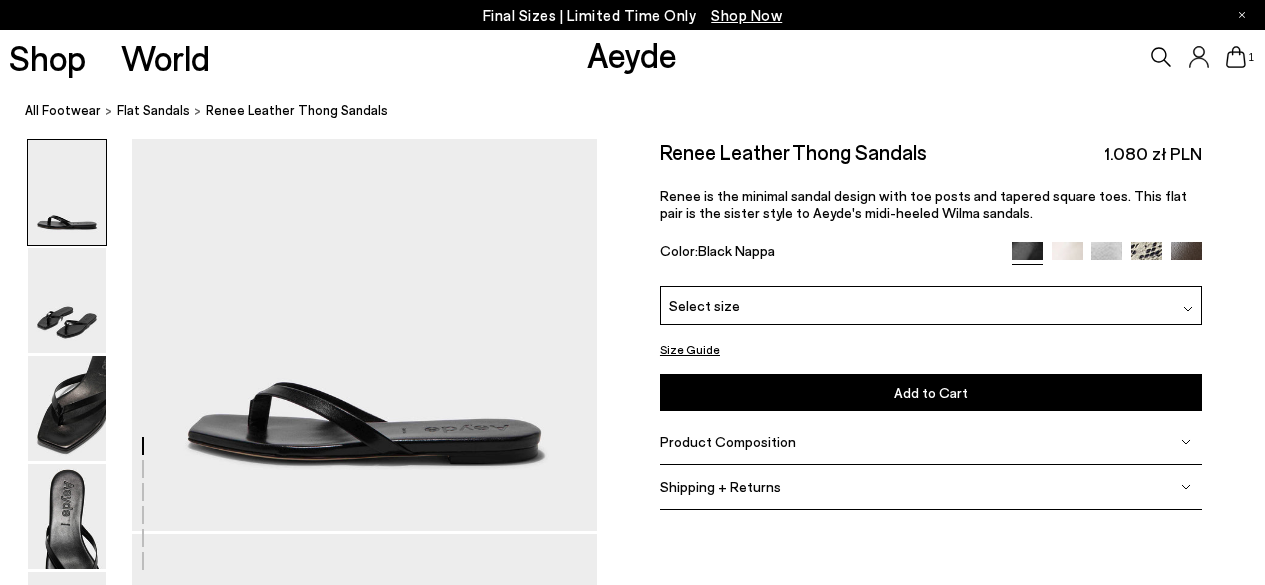 scroll, scrollTop: 0, scrollLeft: 0, axis: both 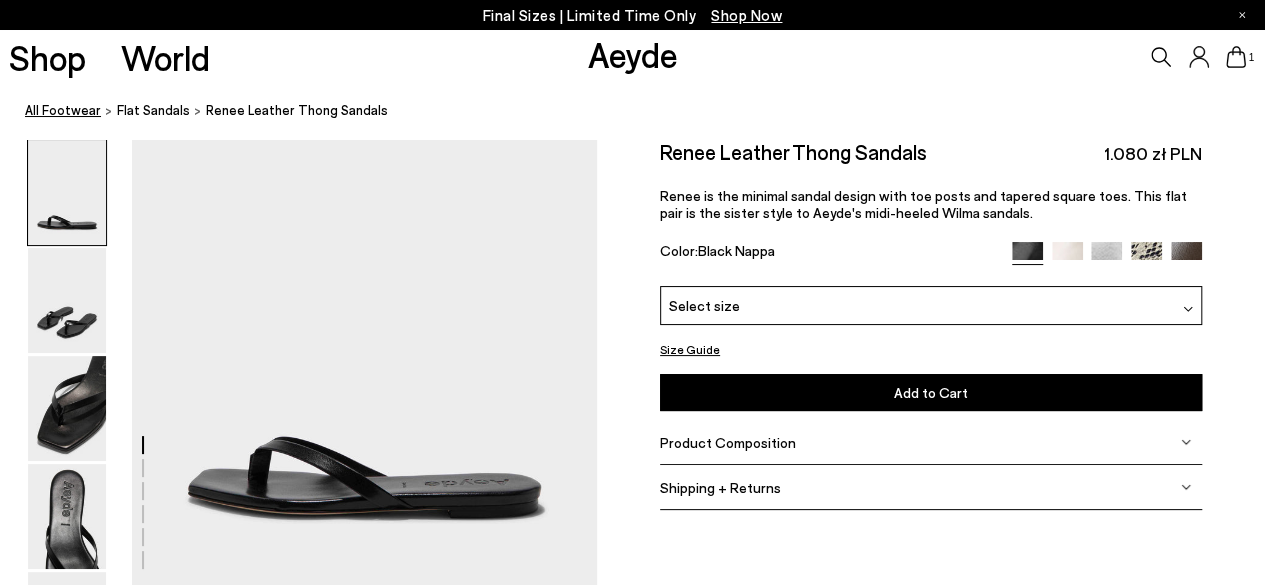 click on "All Footwear" at bounding box center (63, 110) 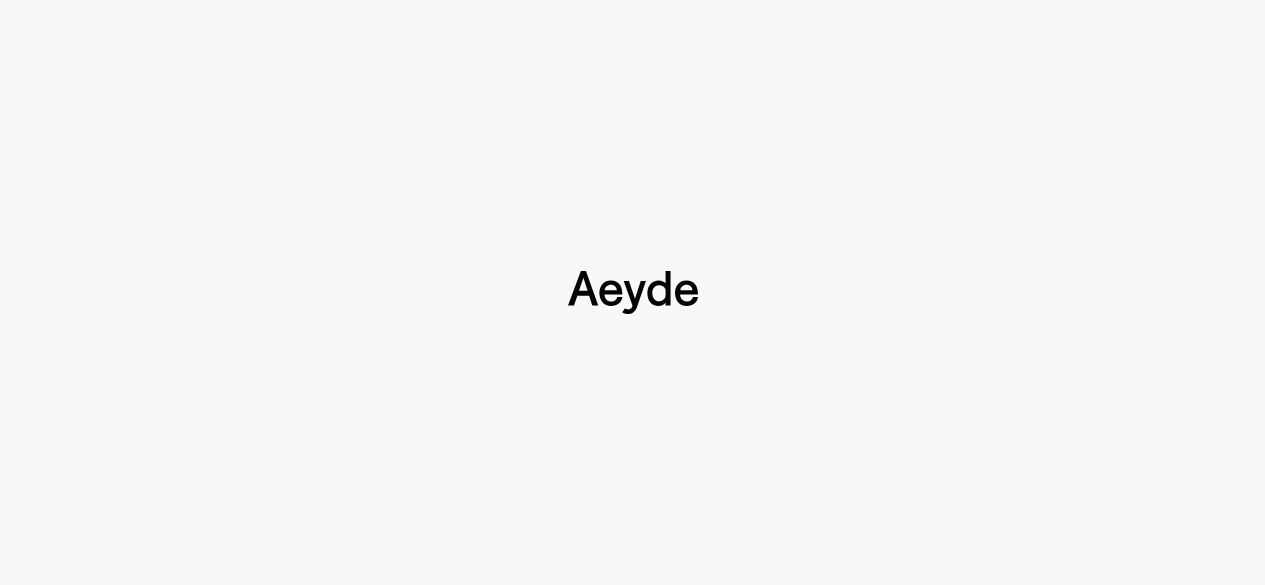 scroll, scrollTop: 0, scrollLeft: 0, axis: both 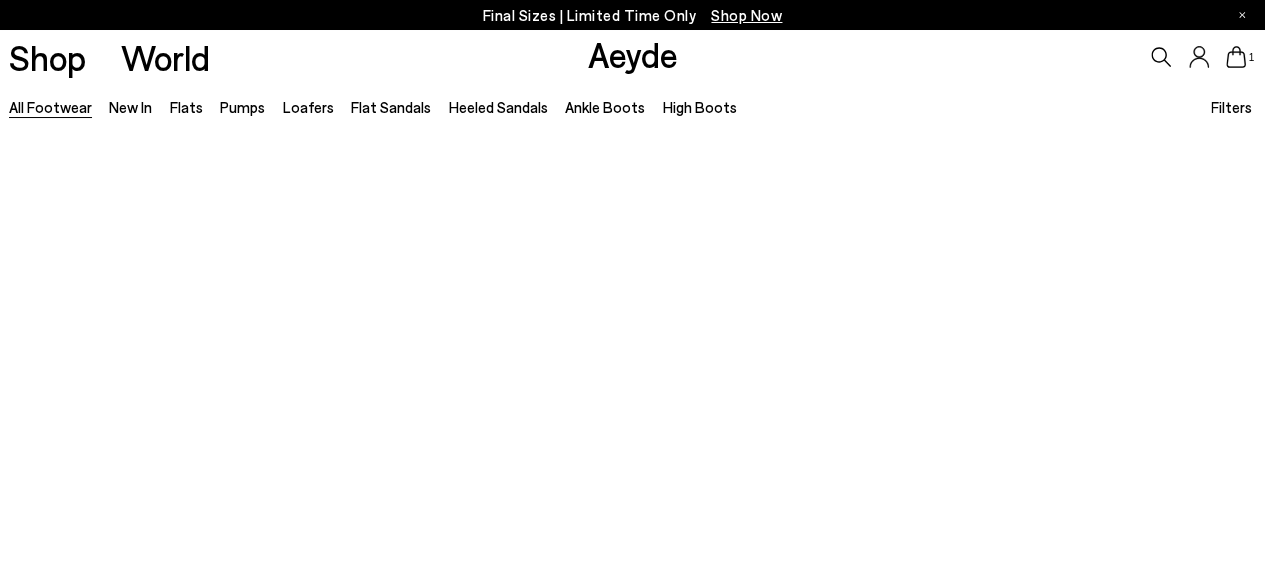 type 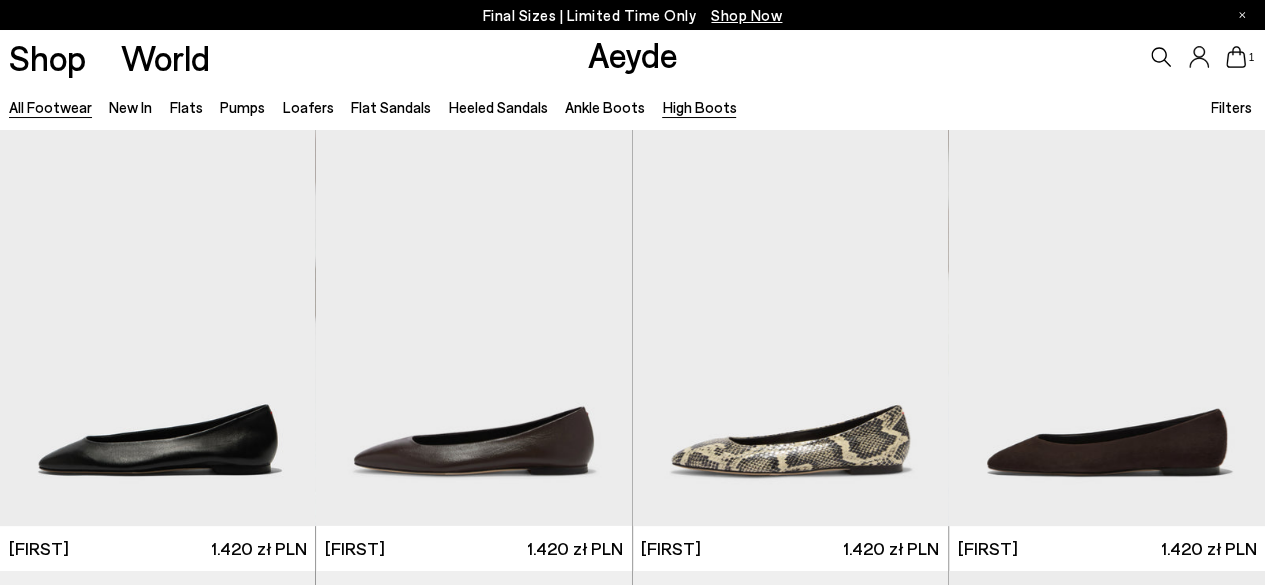 click on "High Boots" at bounding box center [699, 107] 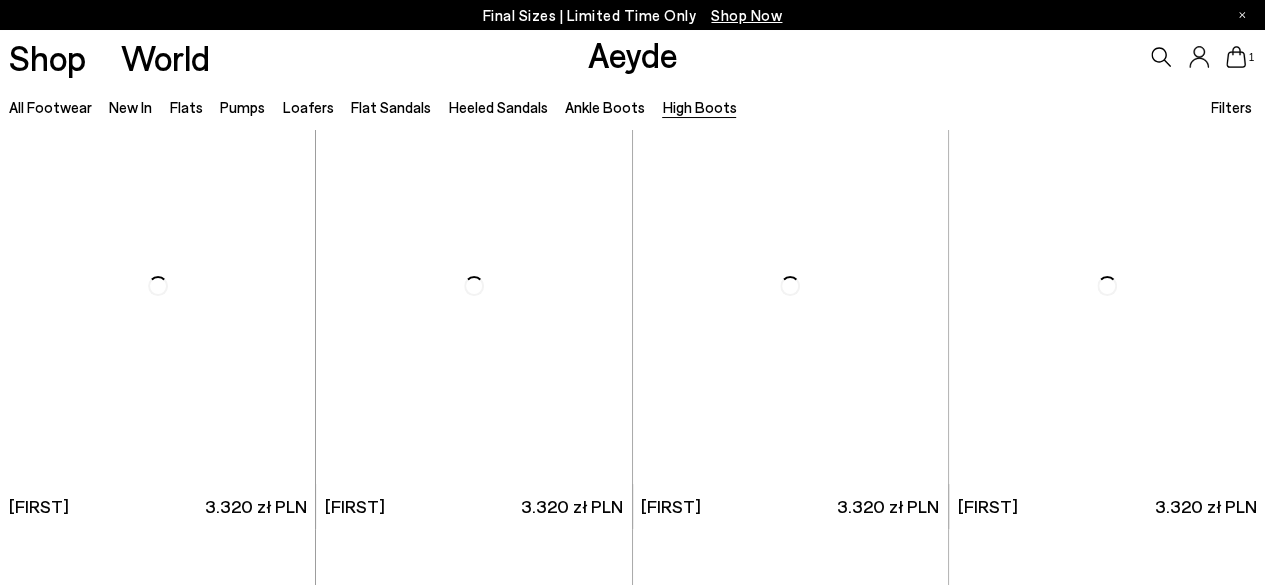 scroll, scrollTop: 40, scrollLeft: 0, axis: vertical 